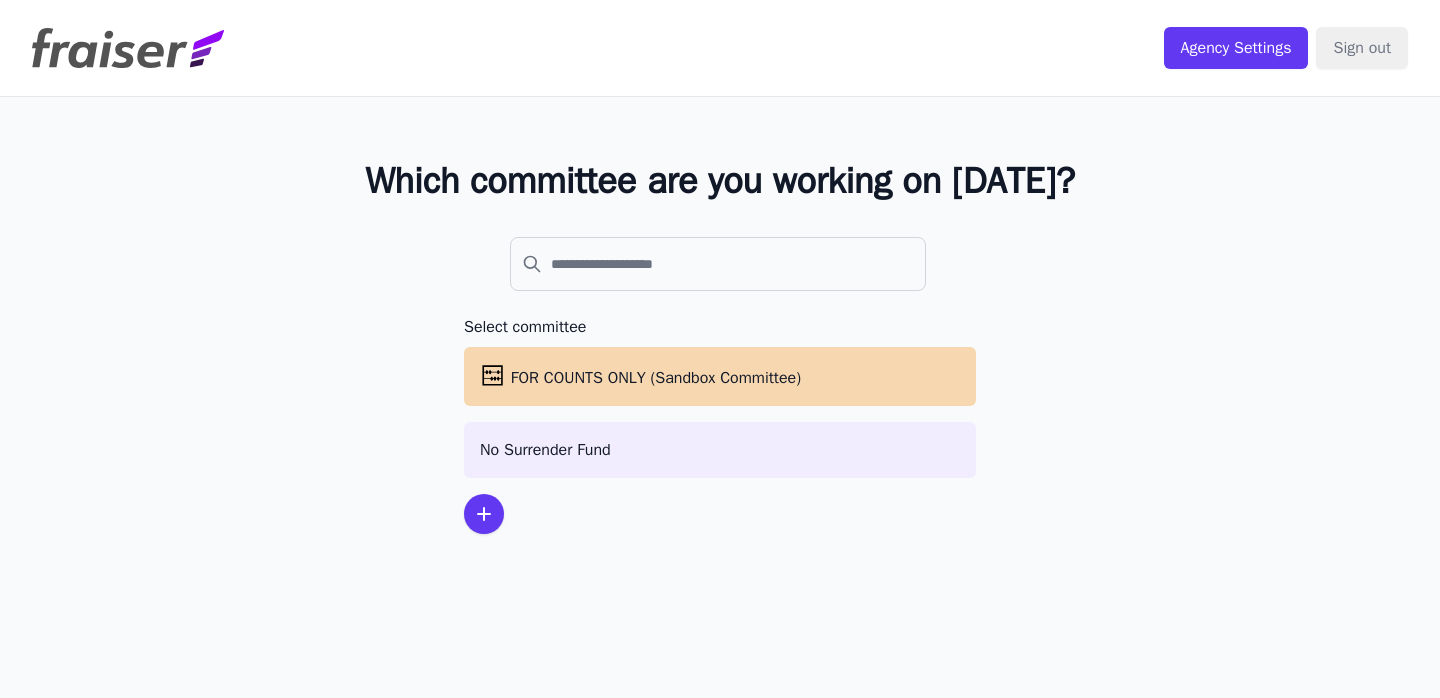 scroll, scrollTop: 0, scrollLeft: 0, axis: both 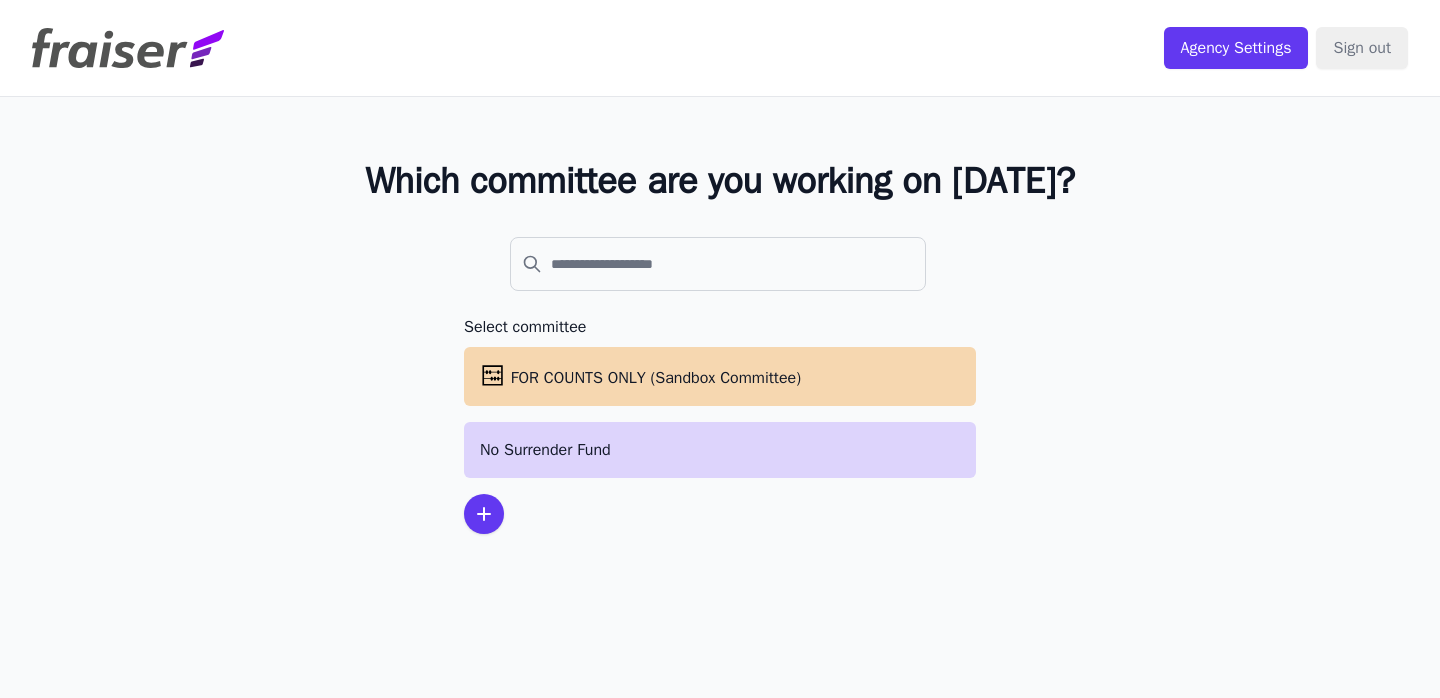 click on "No Surrender Fund" at bounding box center [720, 450] 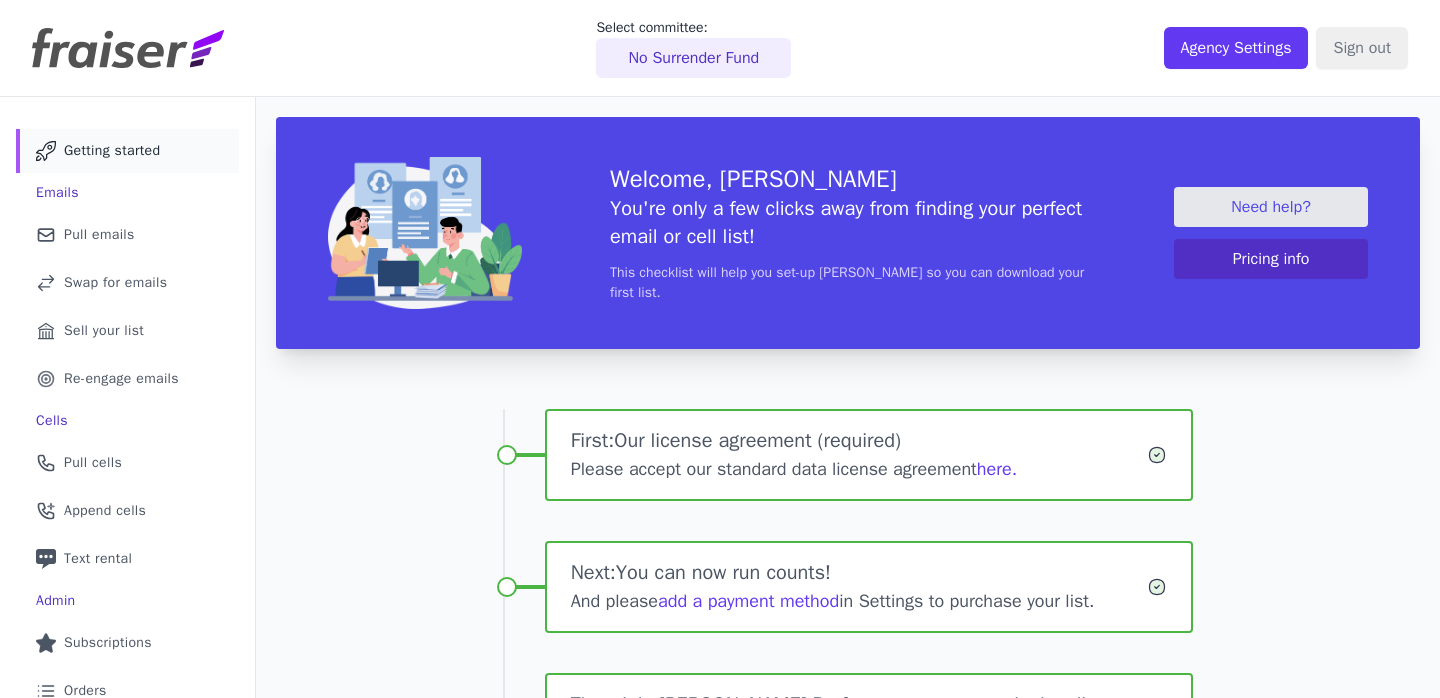 scroll, scrollTop: 0, scrollLeft: 0, axis: both 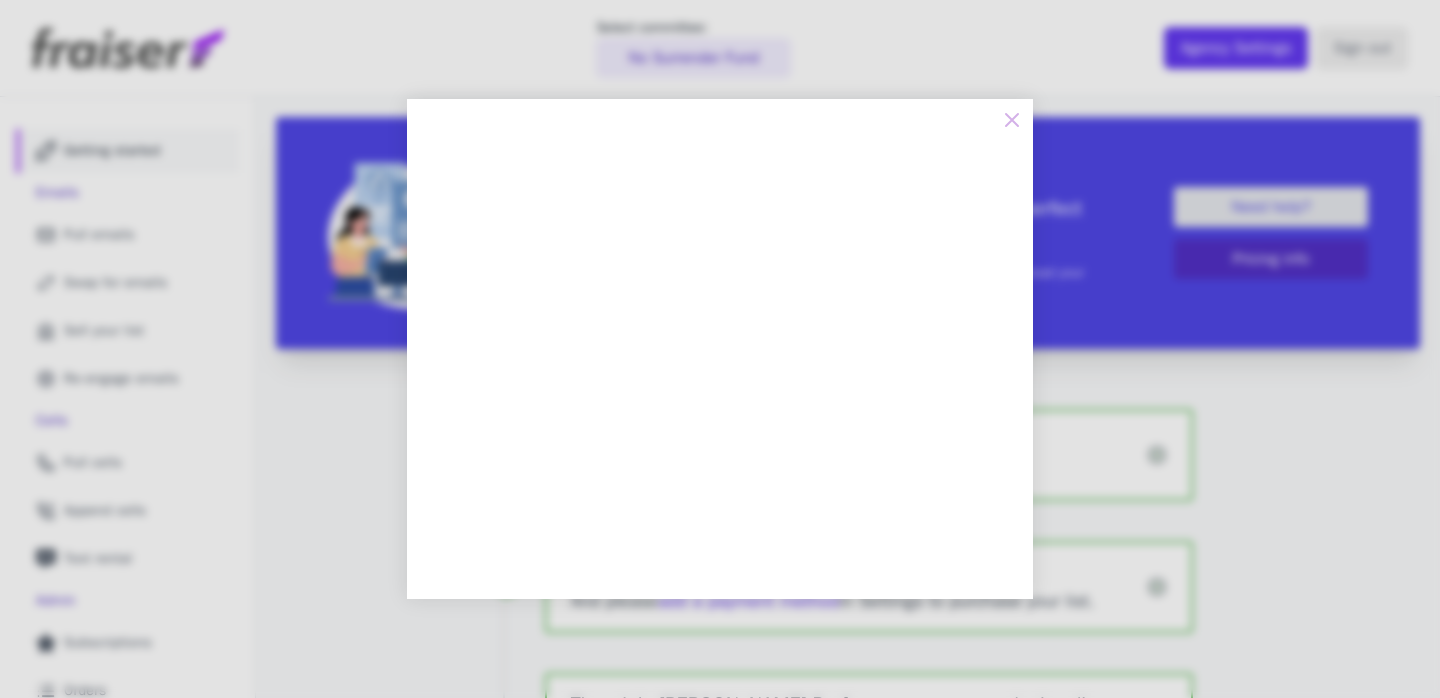 click at bounding box center (720, 349) 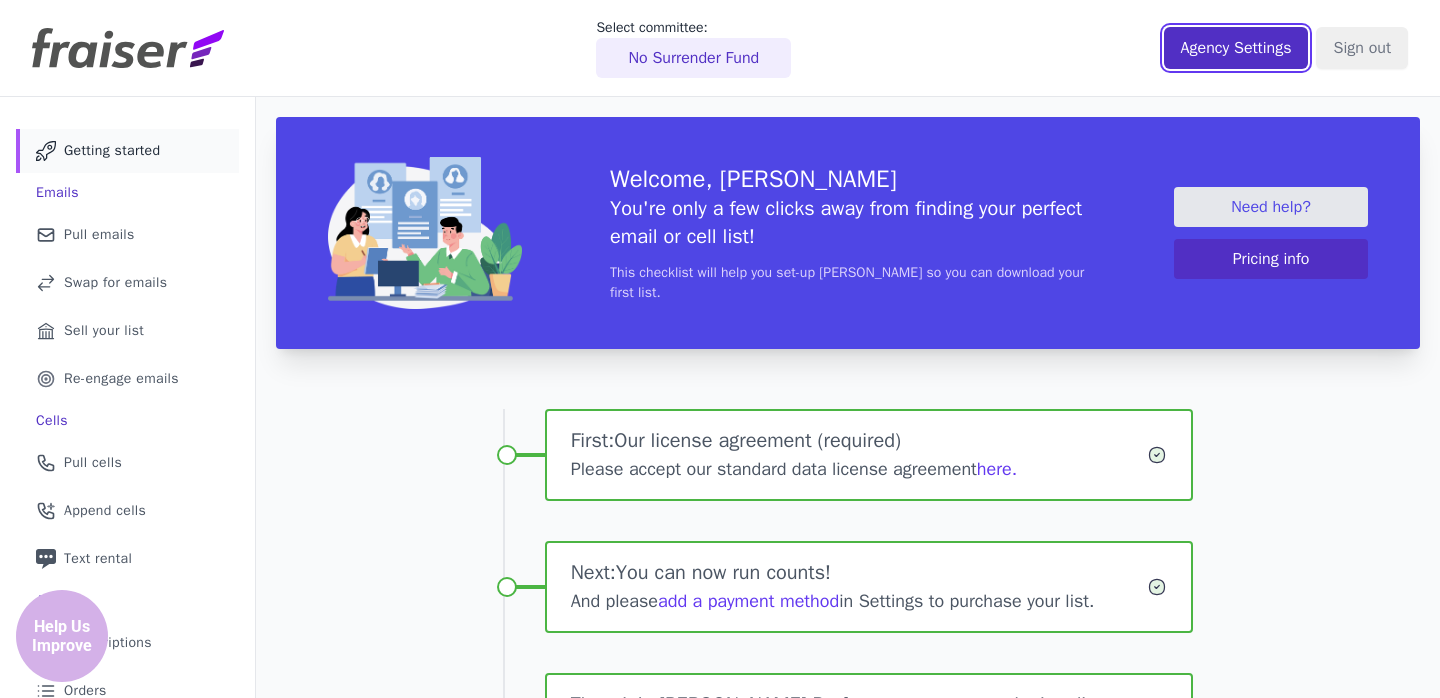 click on "Agency Settings" at bounding box center (1236, 48) 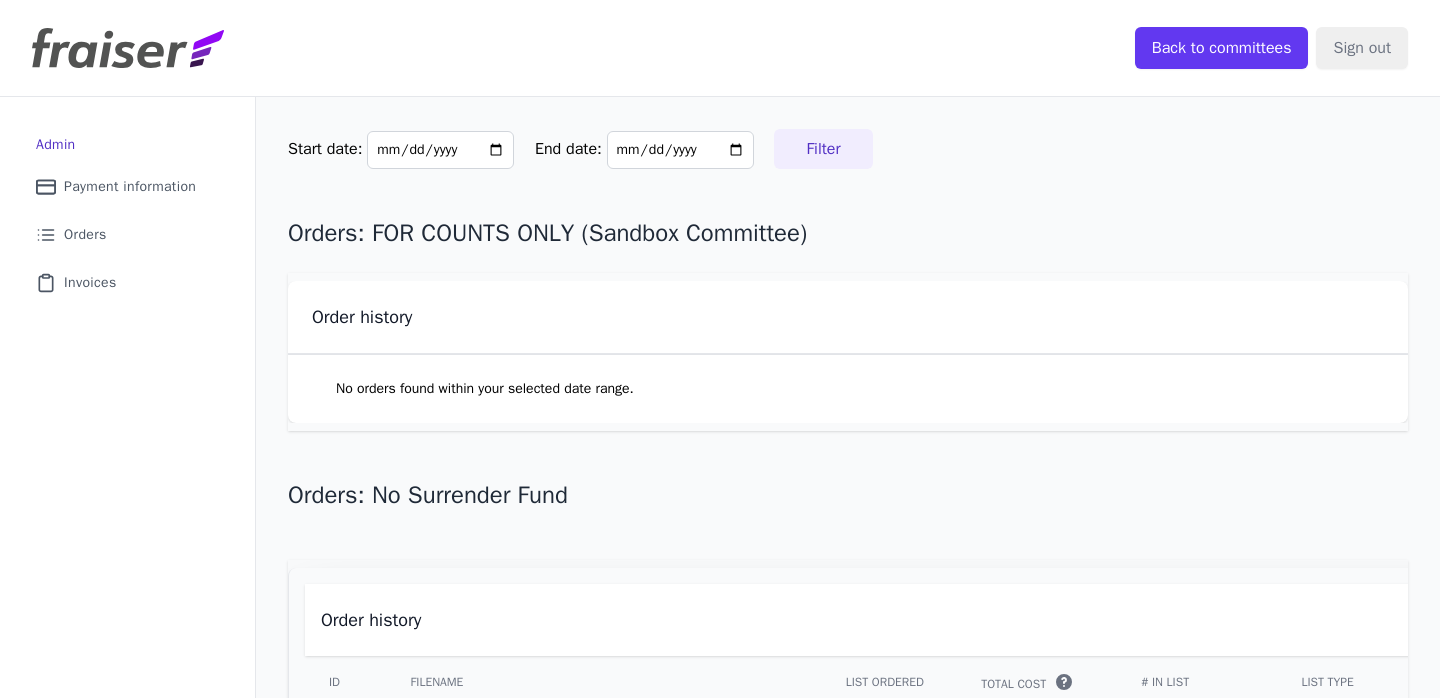 scroll, scrollTop: 0, scrollLeft: 0, axis: both 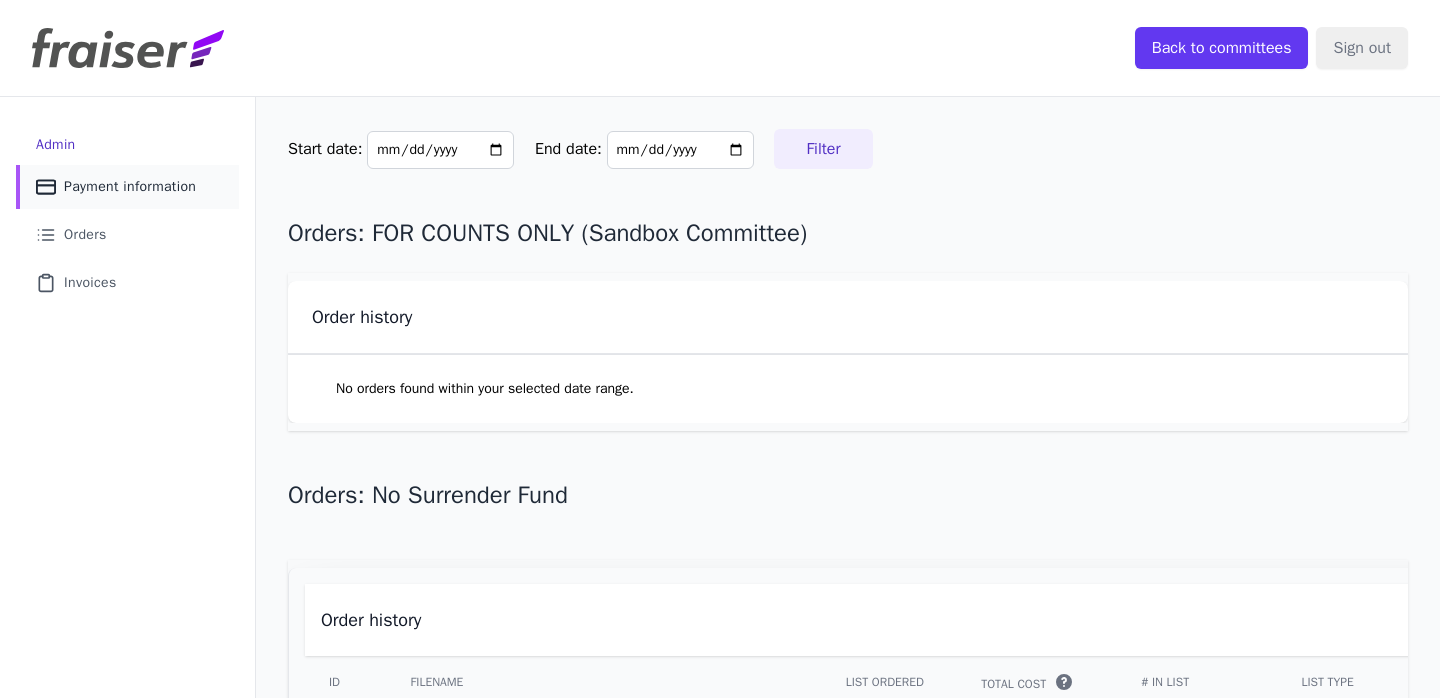 click on "Payment information" at bounding box center (130, 187) 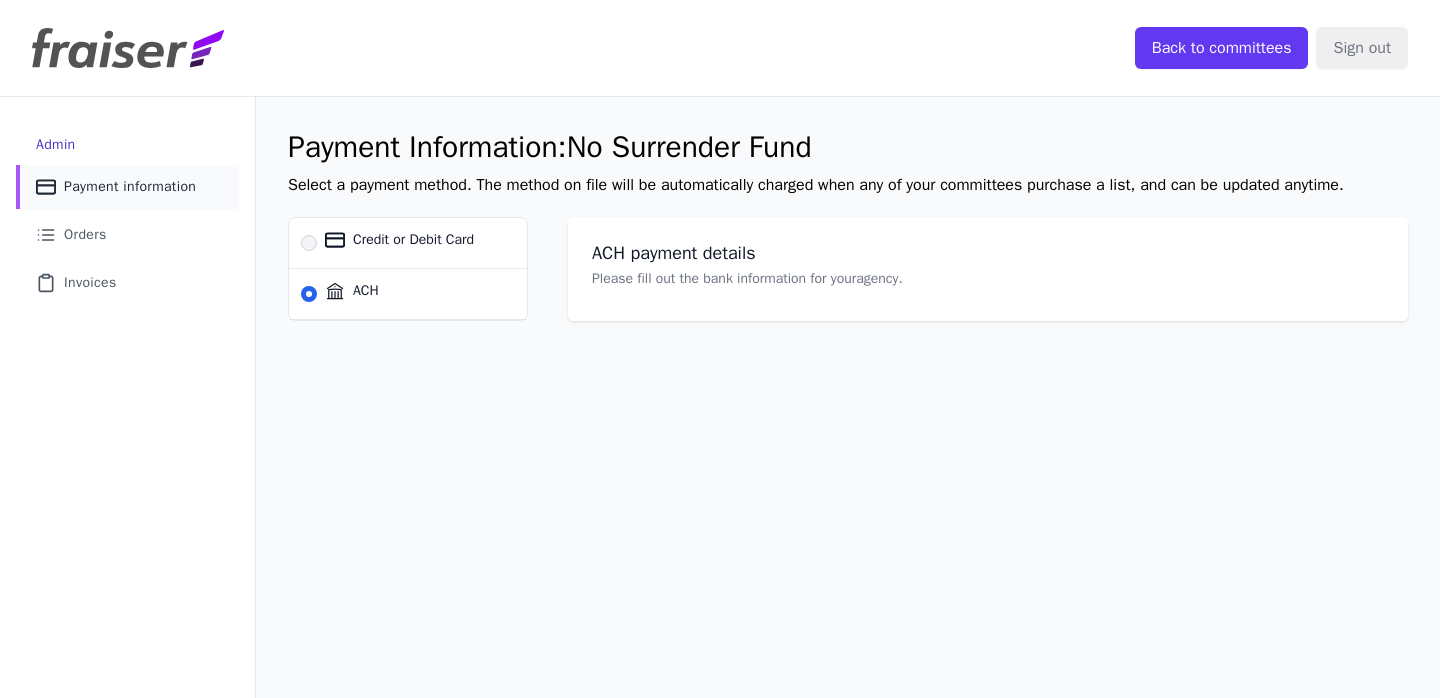scroll, scrollTop: 0, scrollLeft: 0, axis: both 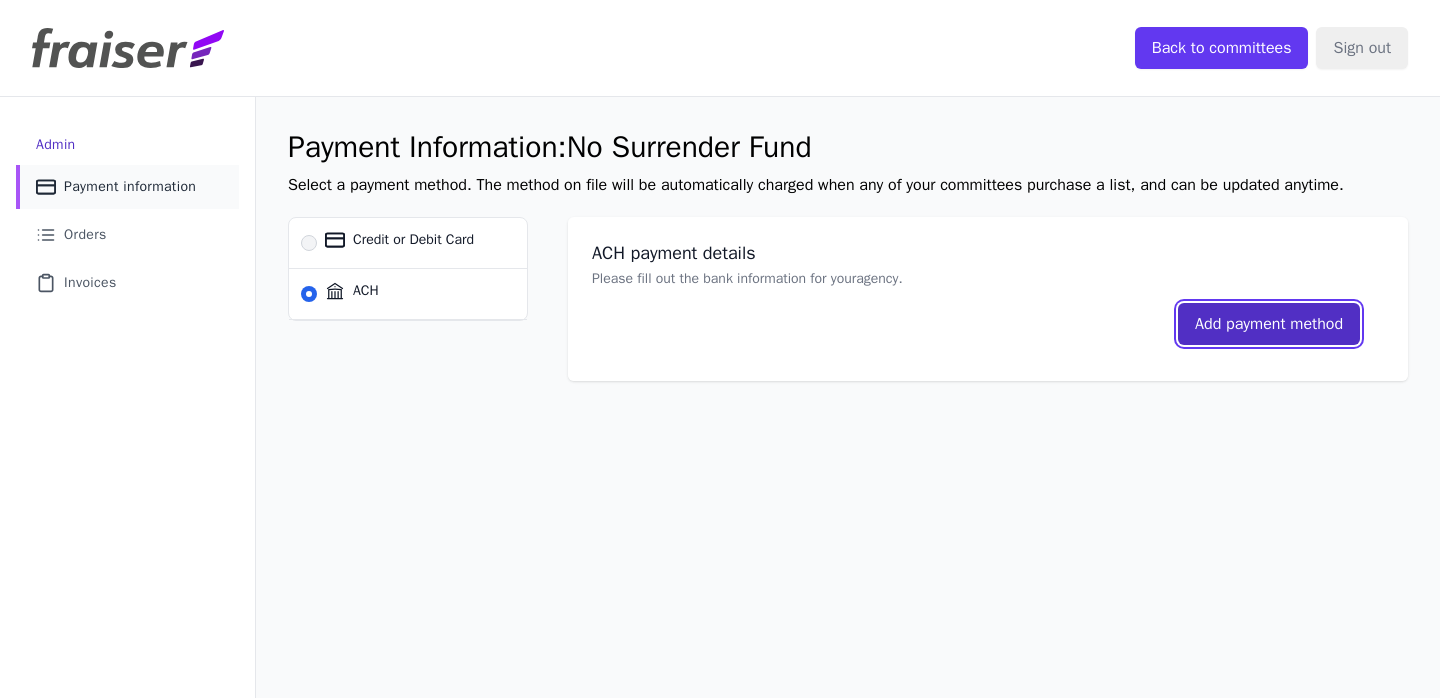 click on "Add payment method" at bounding box center [1269, 324] 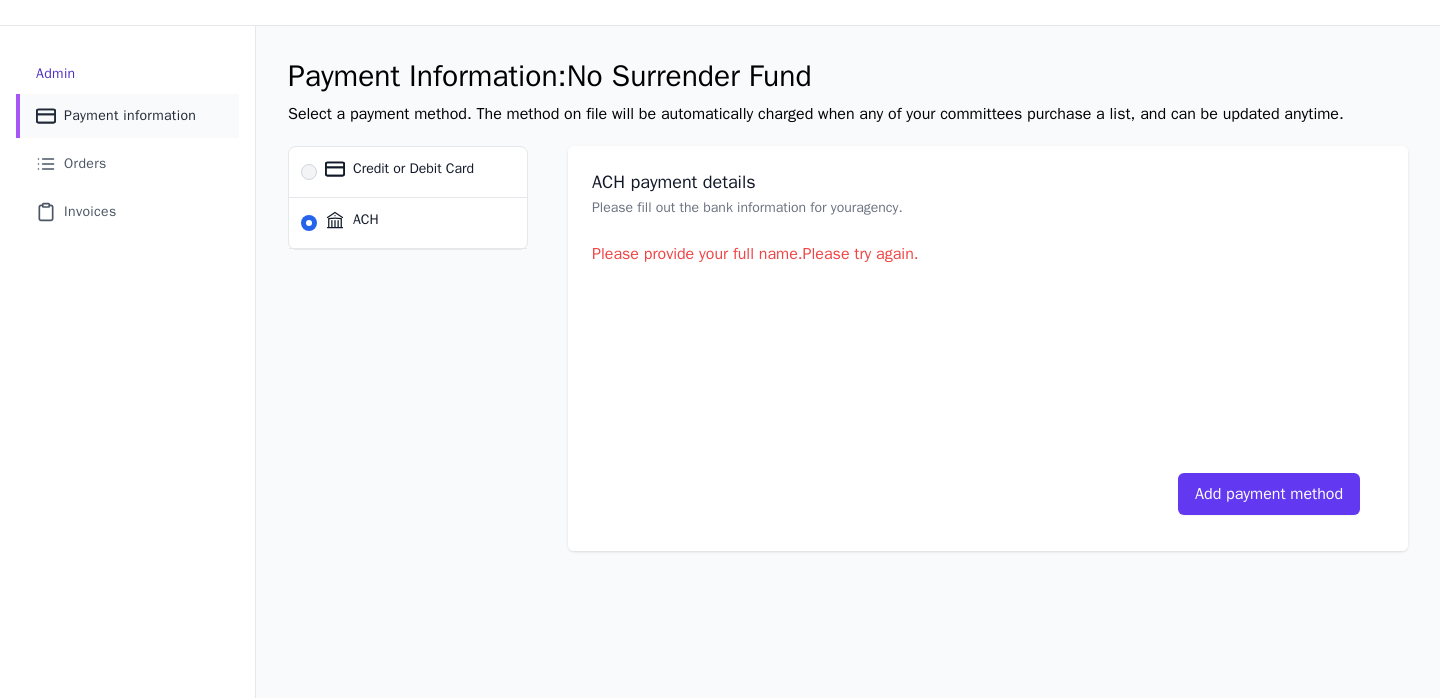 scroll, scrollTop: 0, scrollLeft: 0, axis: both 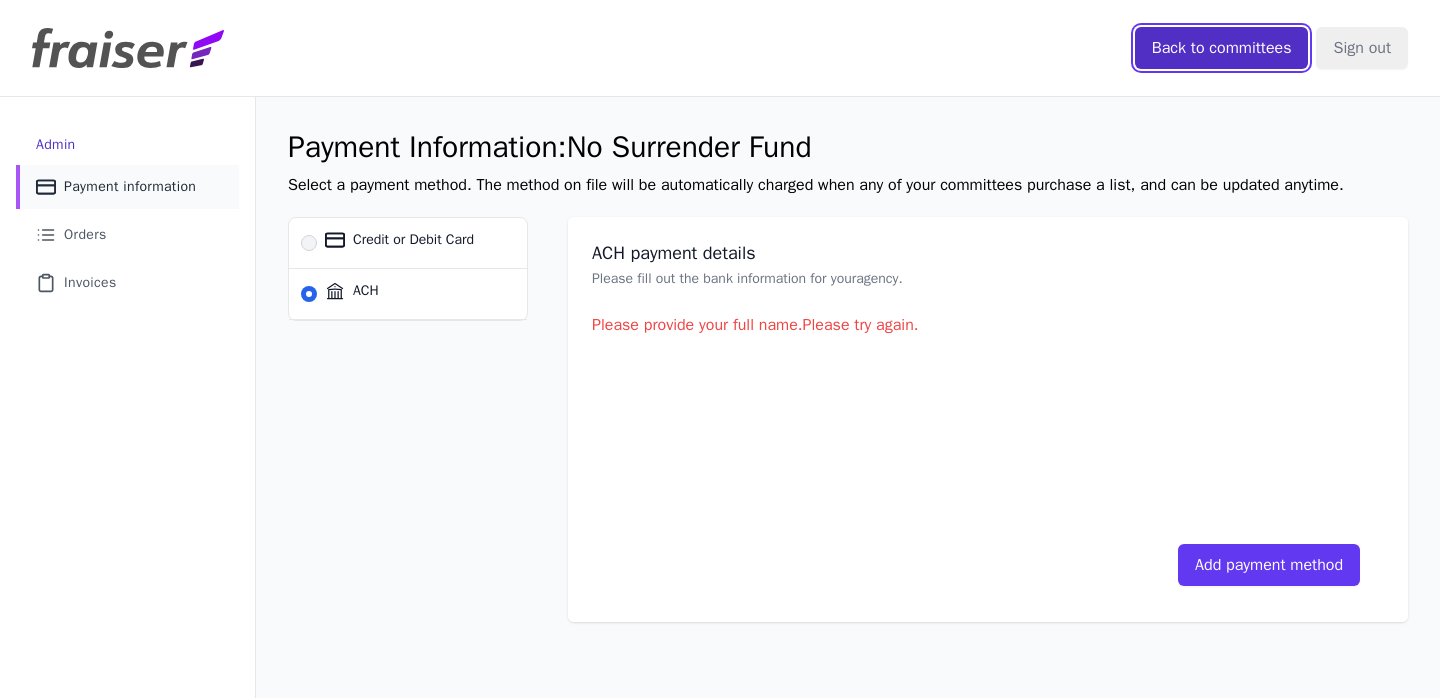 click on "Back to committees" at bounding box center (1222, 48) 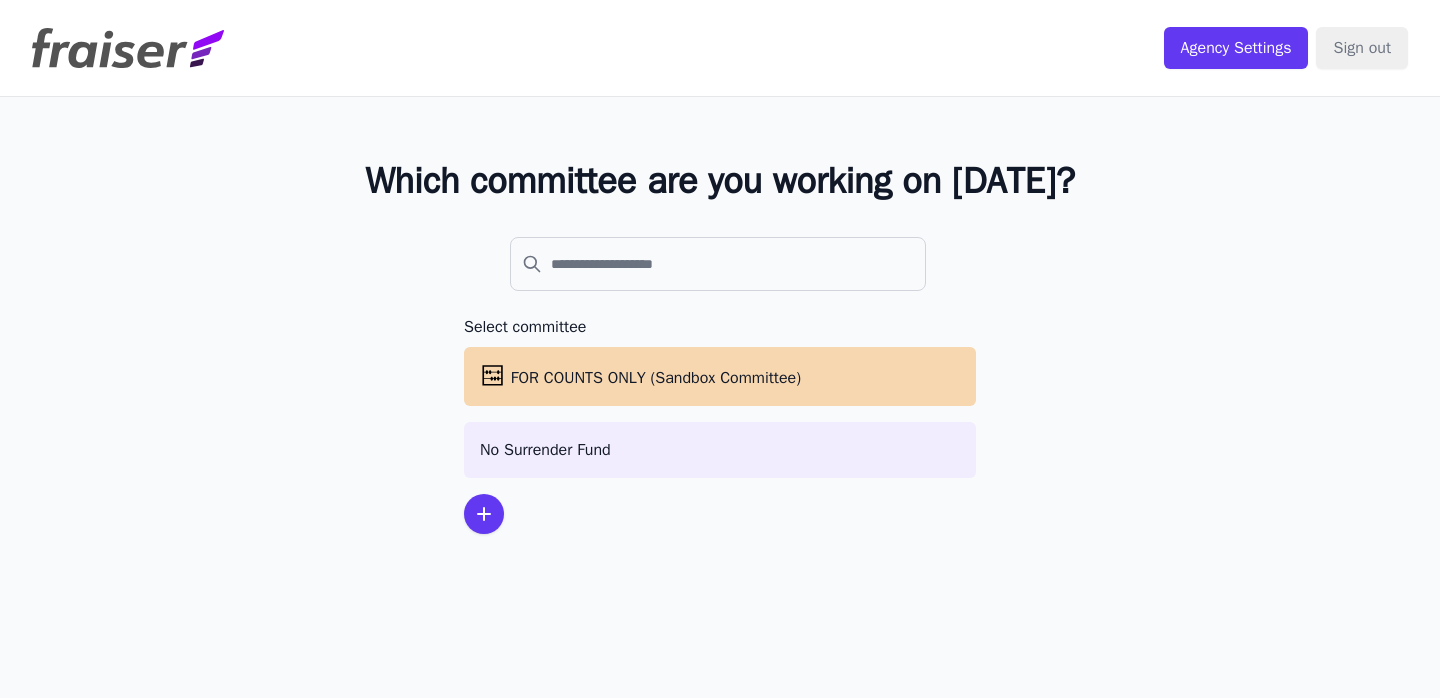 scroll, scrollTop: 0, scrollLeft: 0, axis: both 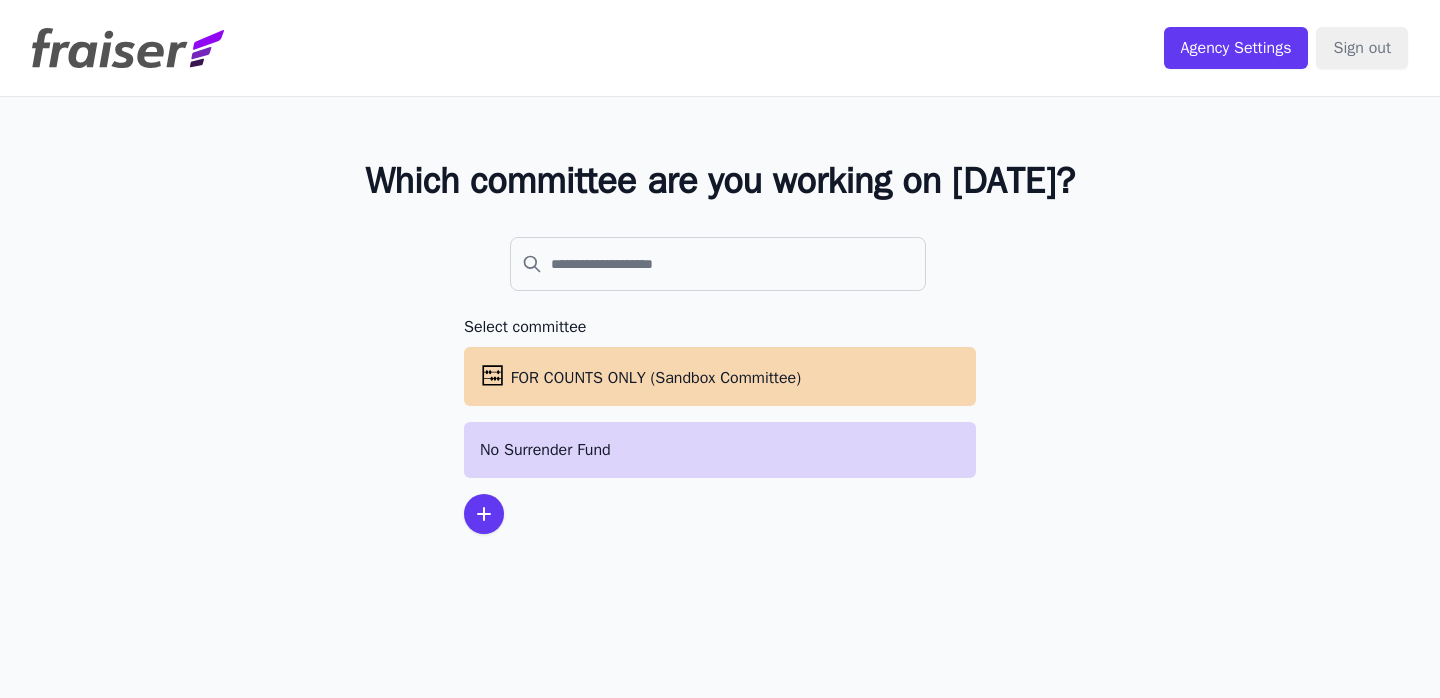 click on "No Surrender Fund" at bounding box center [720, 450] 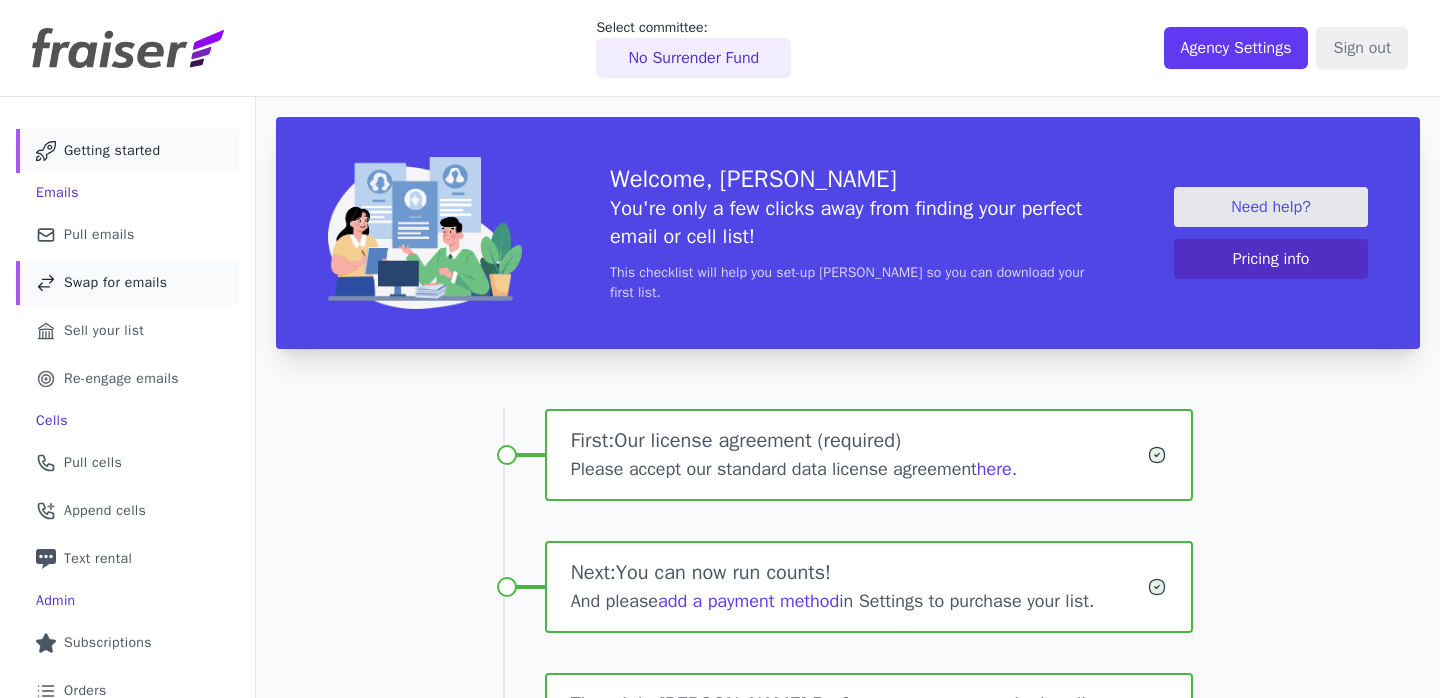 scroll, scrollTop: 0, scrollLeft: 0, axis: both 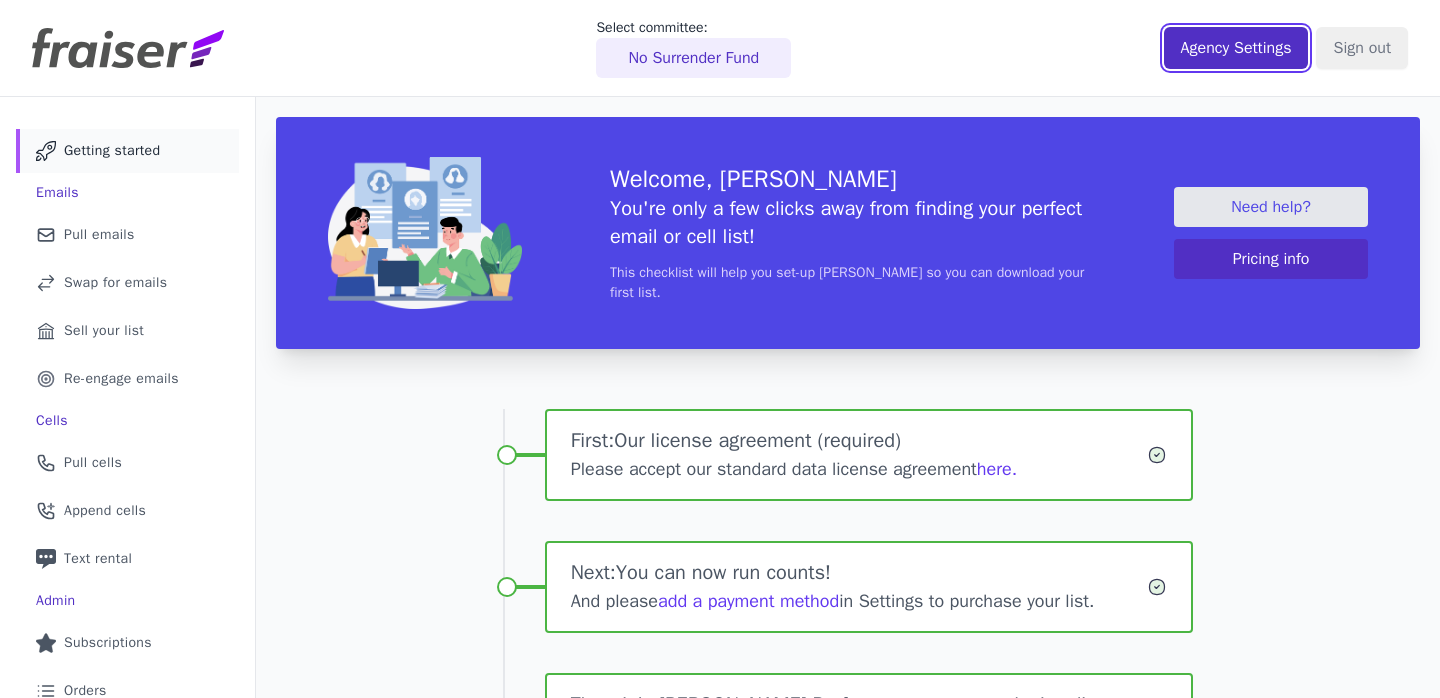click on "Agency Settings" at bounding box center (1236, 48) 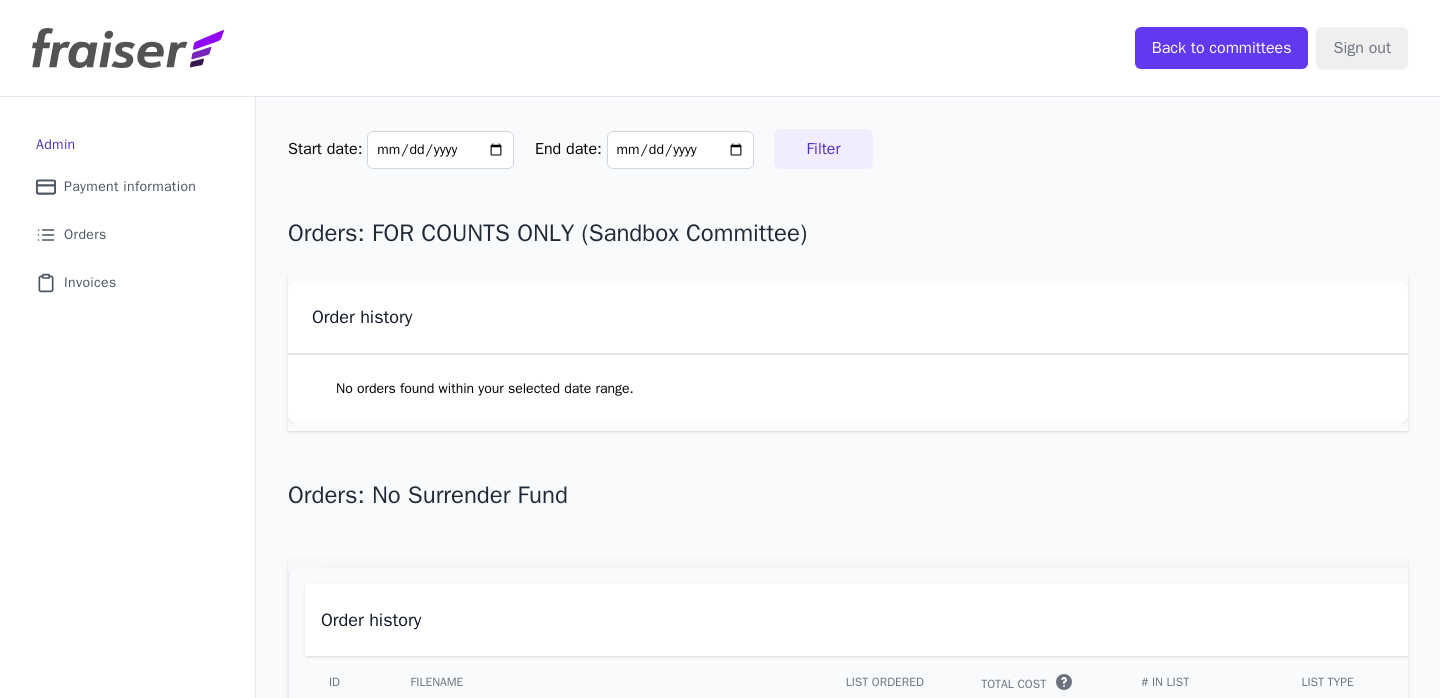 scroll, scrollTop: 0, scrollLeft: 0, axis: both 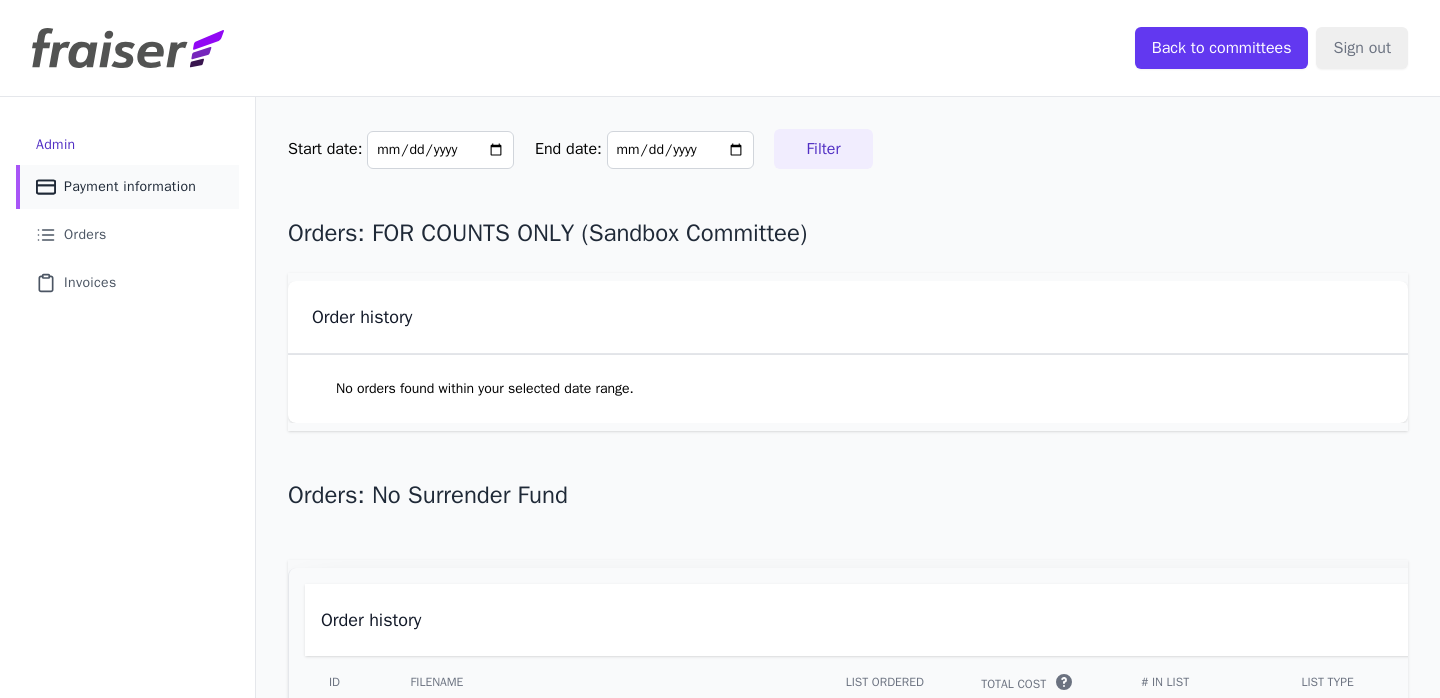 click on "Payment information" at bounding box center [130, 187] 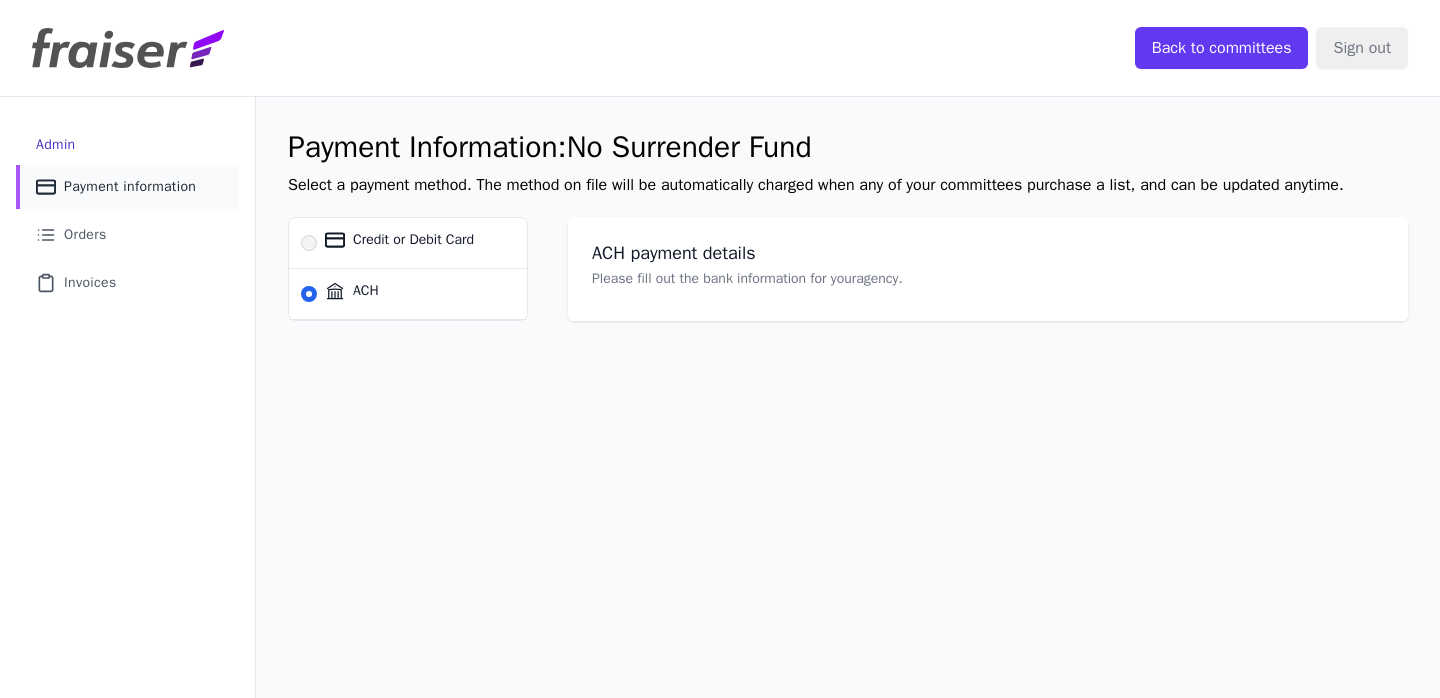 scroll, scrollTop: 0, scrollLeft: 0, axis: both 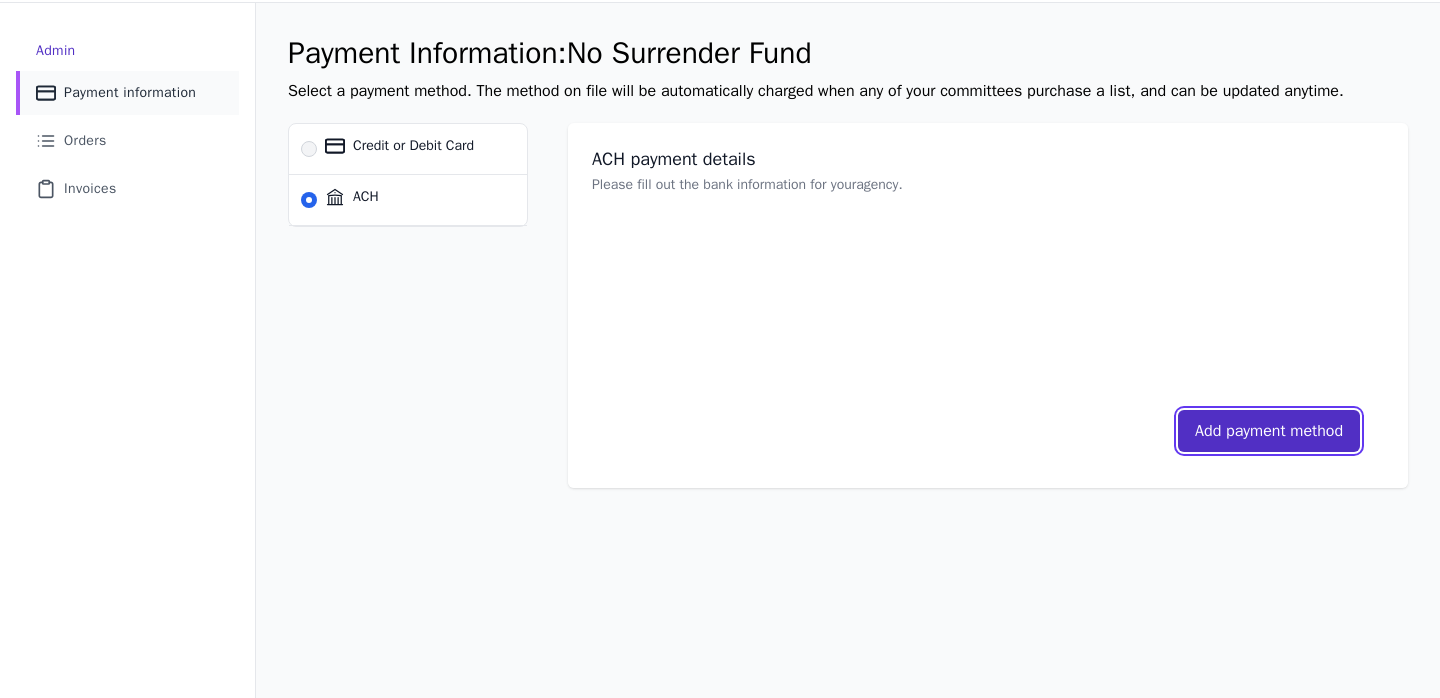 click on "Add payment method" at bounding box center (1269, 431) 